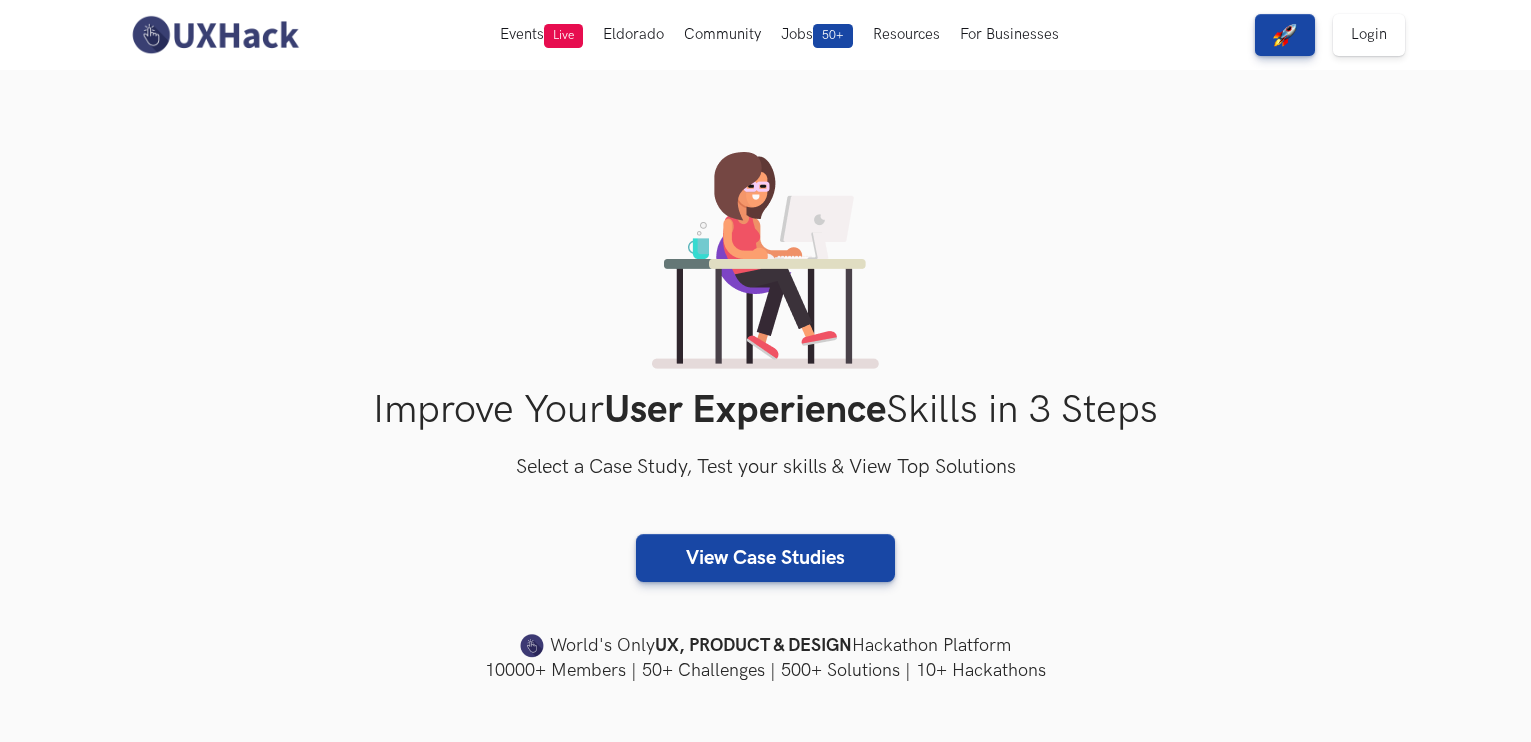 scroll, scrollTop: 0, scrollLeft: 0, axis: both 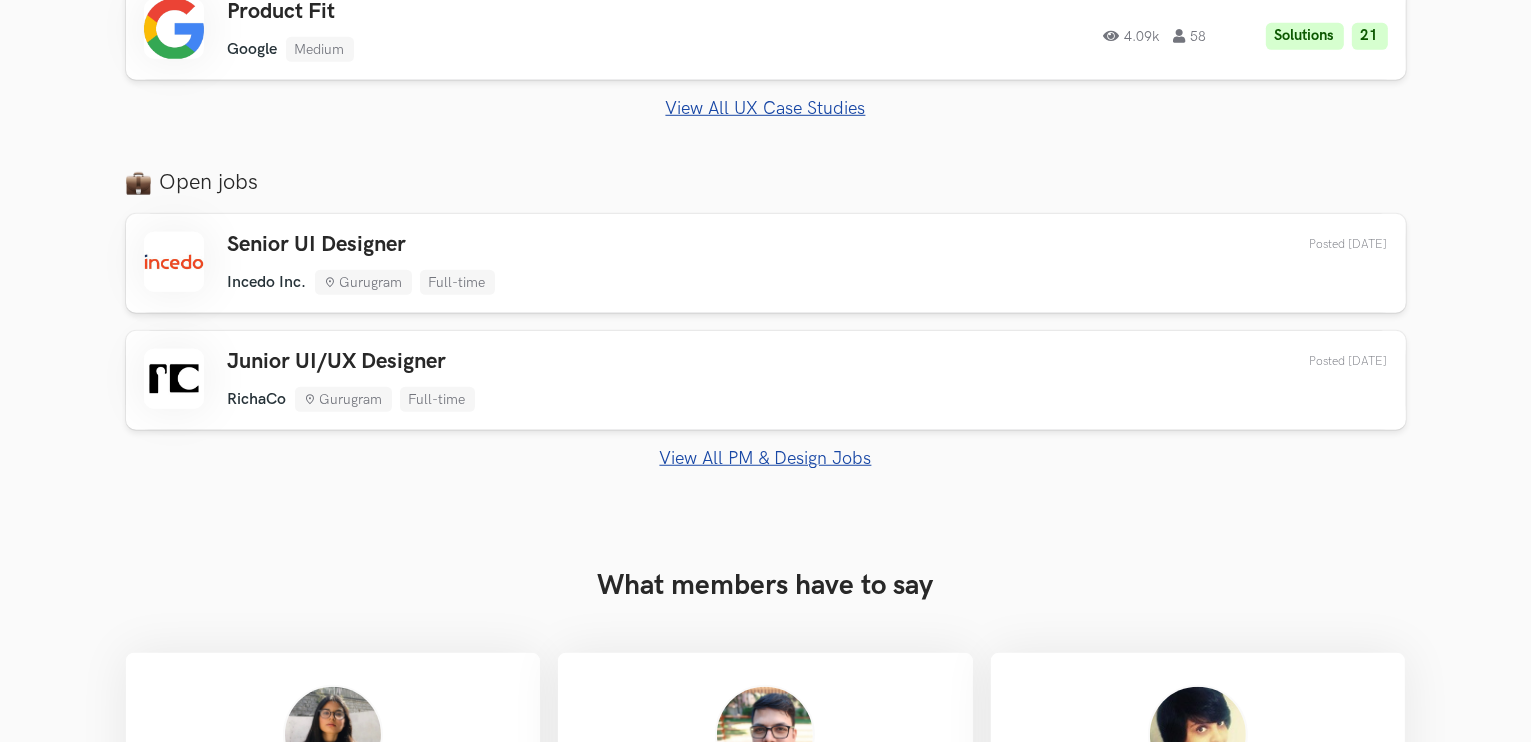 click on "View All PM & Design Jobs" at bounding box center [766, 458] 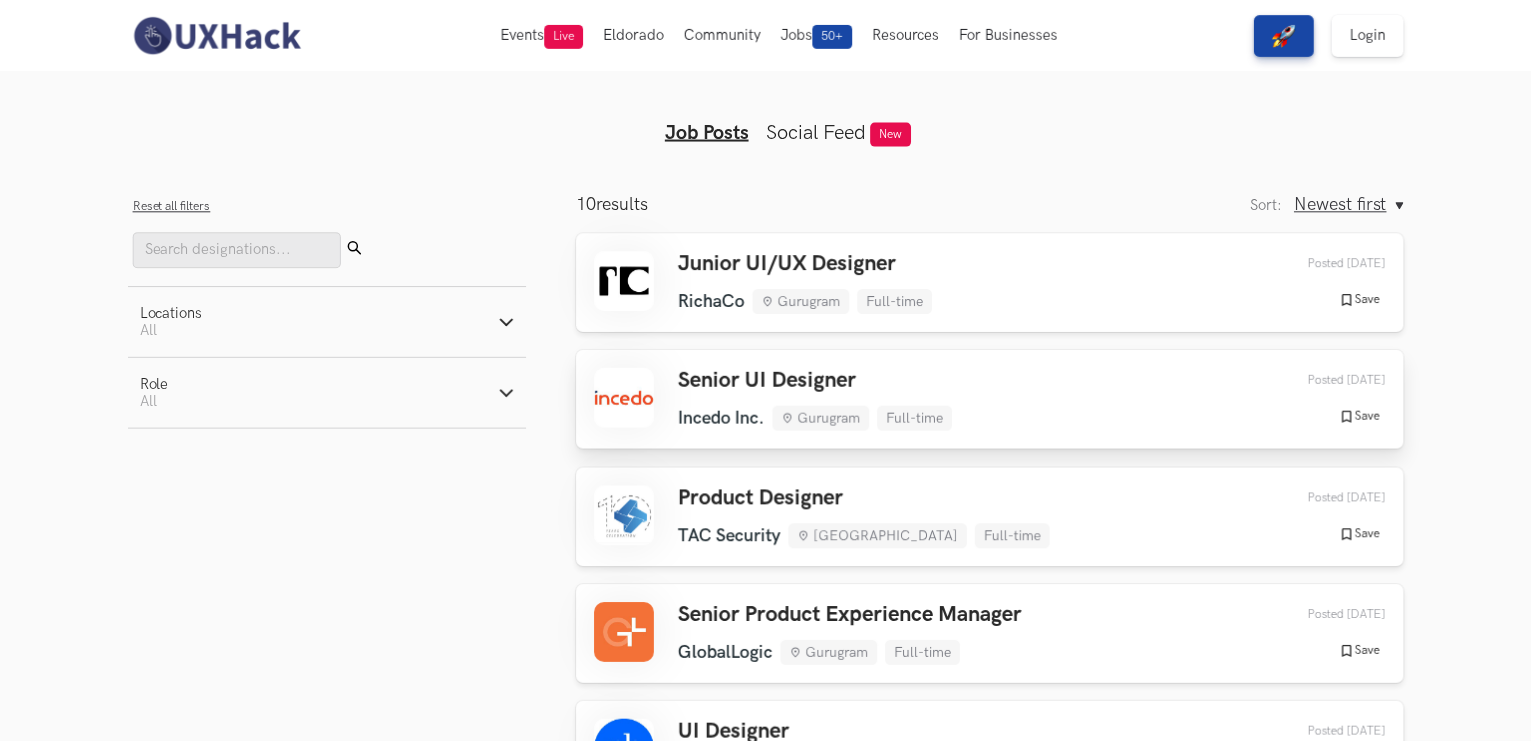scroll, scrollTop: 0, scrollLeft: 0, axis: both 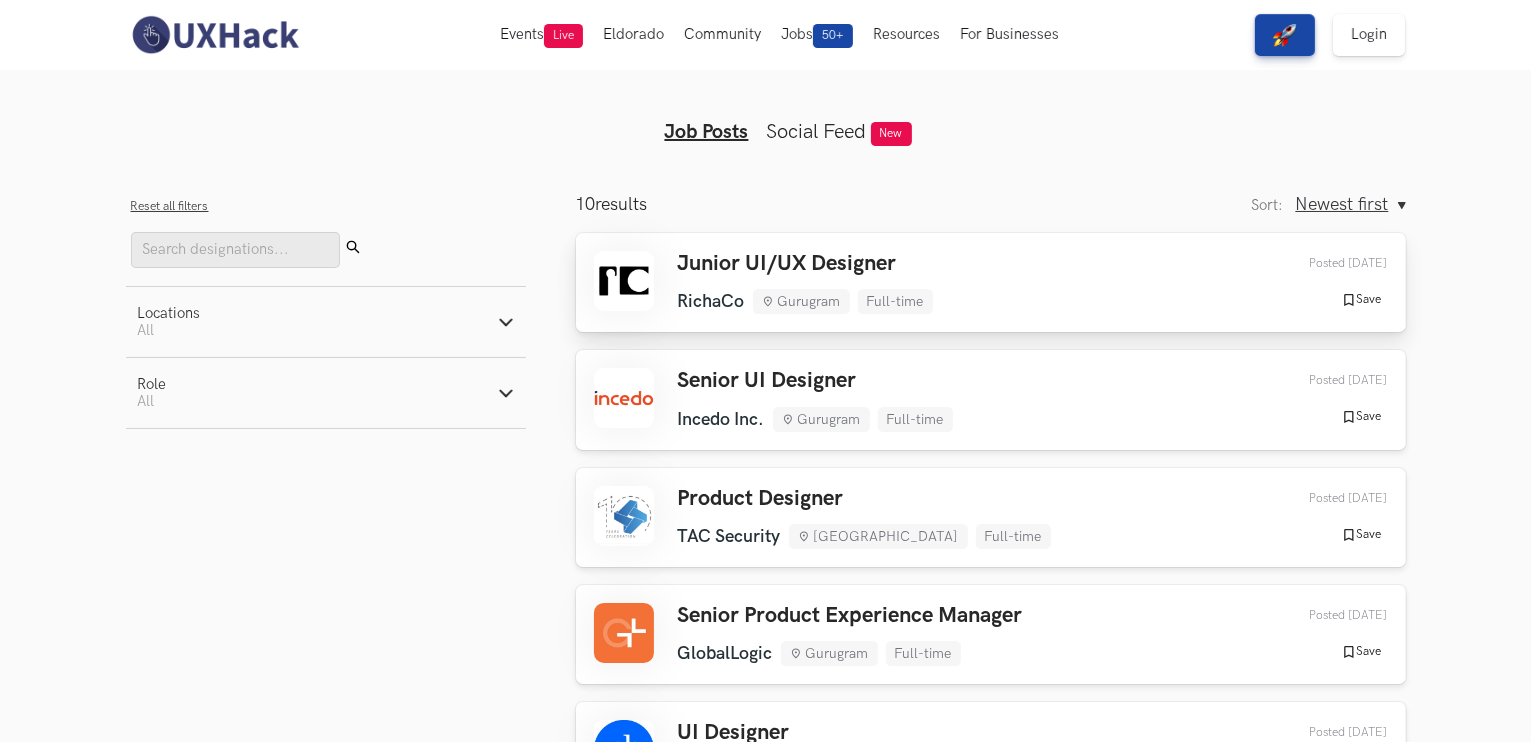 click on "Junior UI/UX Designer
RichaCo
Gurugram
Full-time
RichaCo
Gurugram
Full-time
[DATE]
Posted [DATE]
Save
Saved" at bounding box center (991, 282) 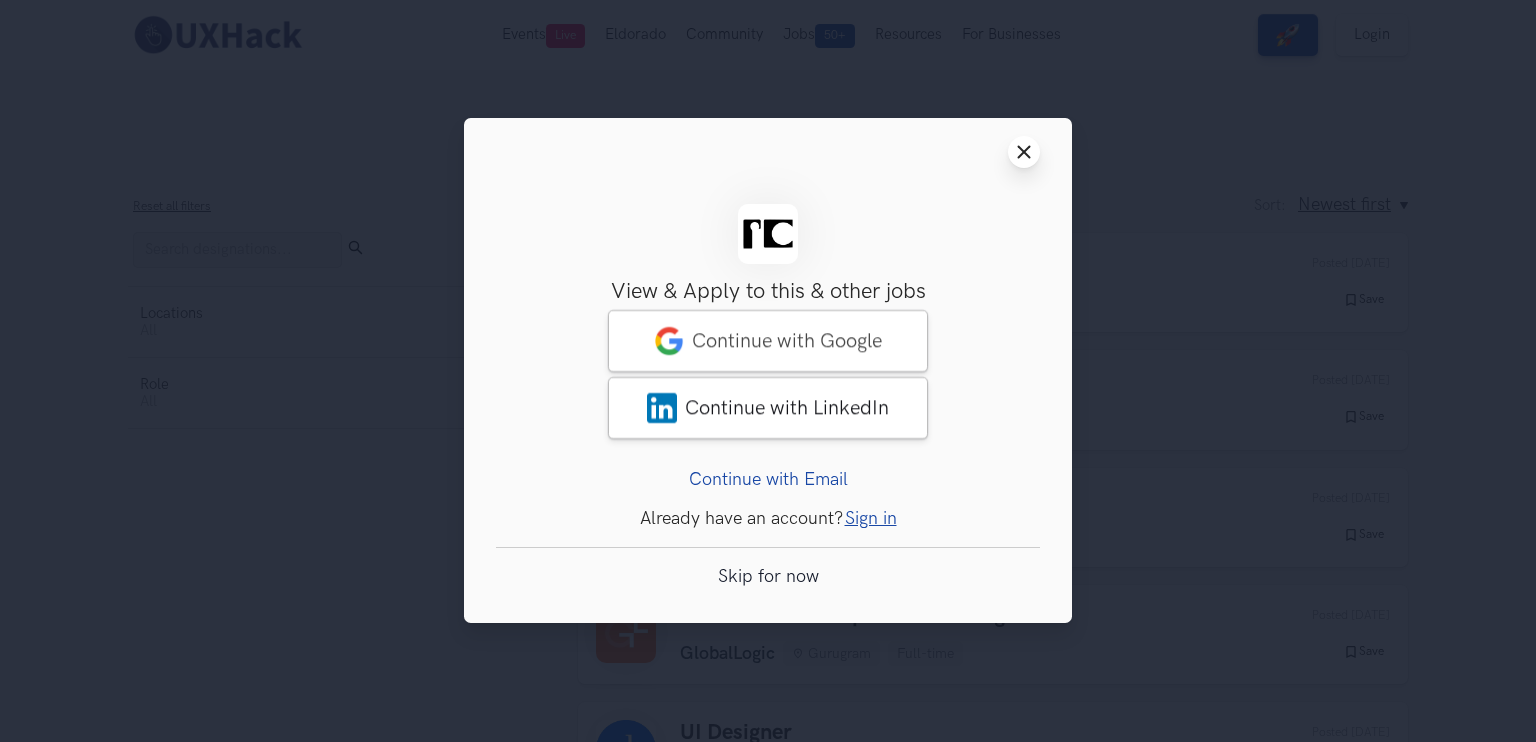 click on "Close modal window" at bounding box center [1024, 152] 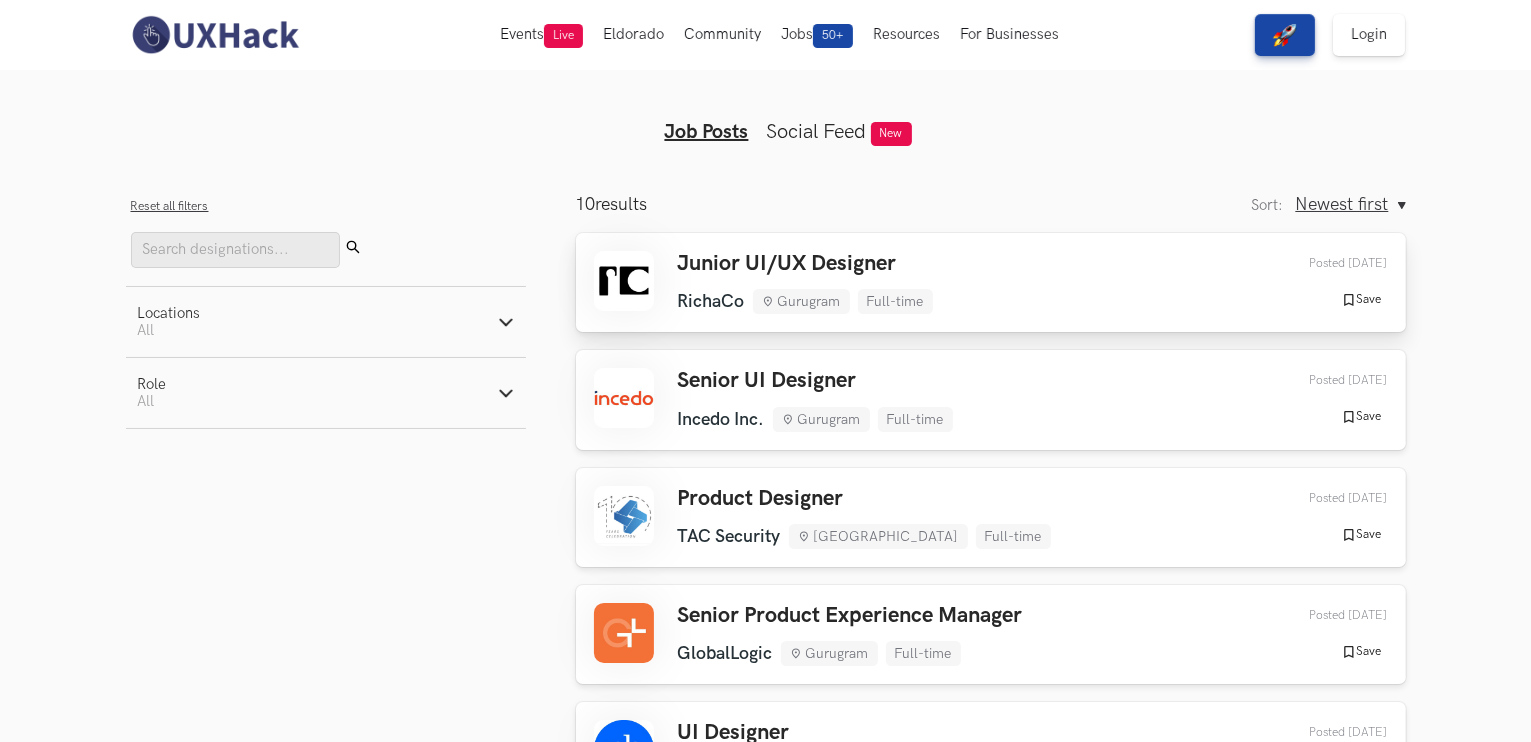 click on "RichaCo" at bounding box center [711, 301] 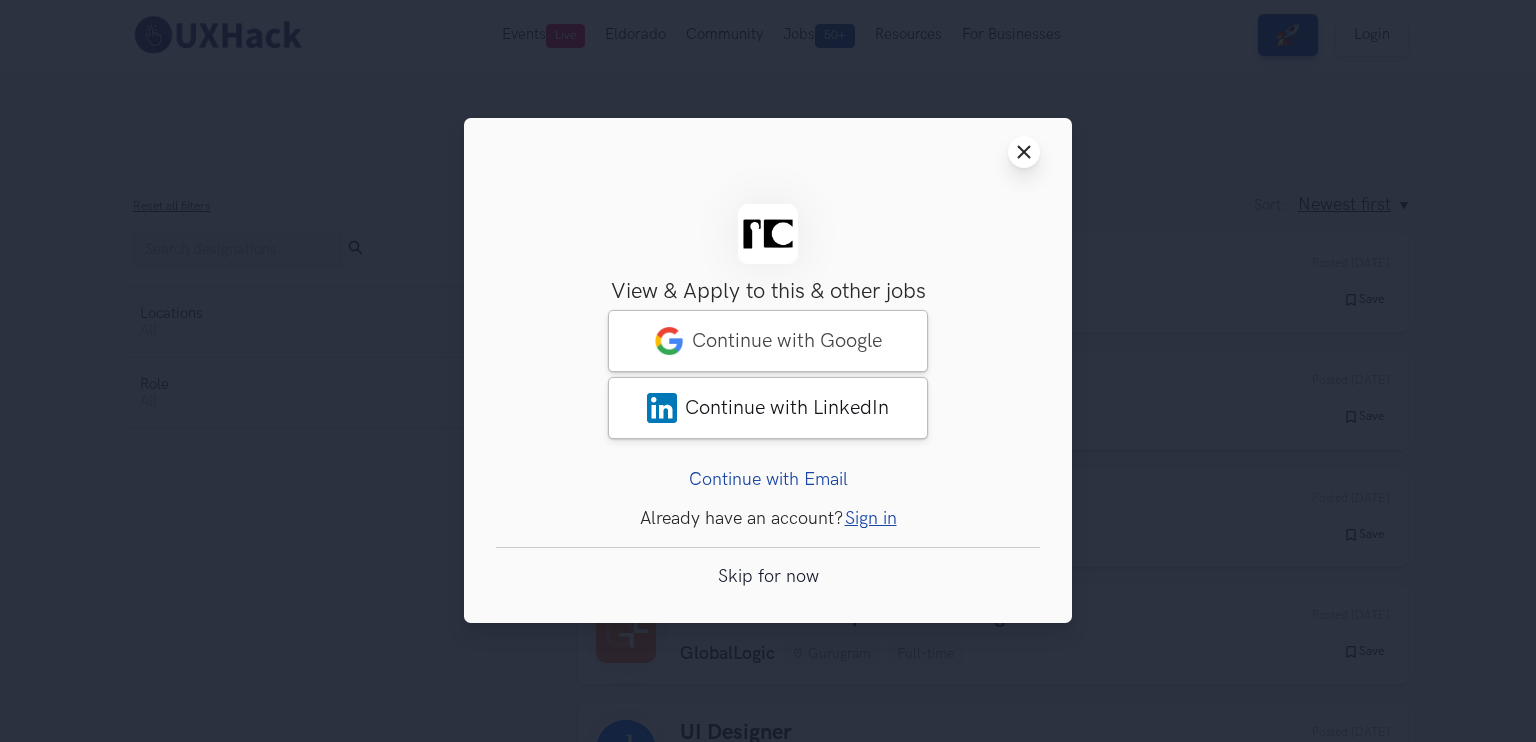 click on "Close modal window" at bounding box center [1024, 152] 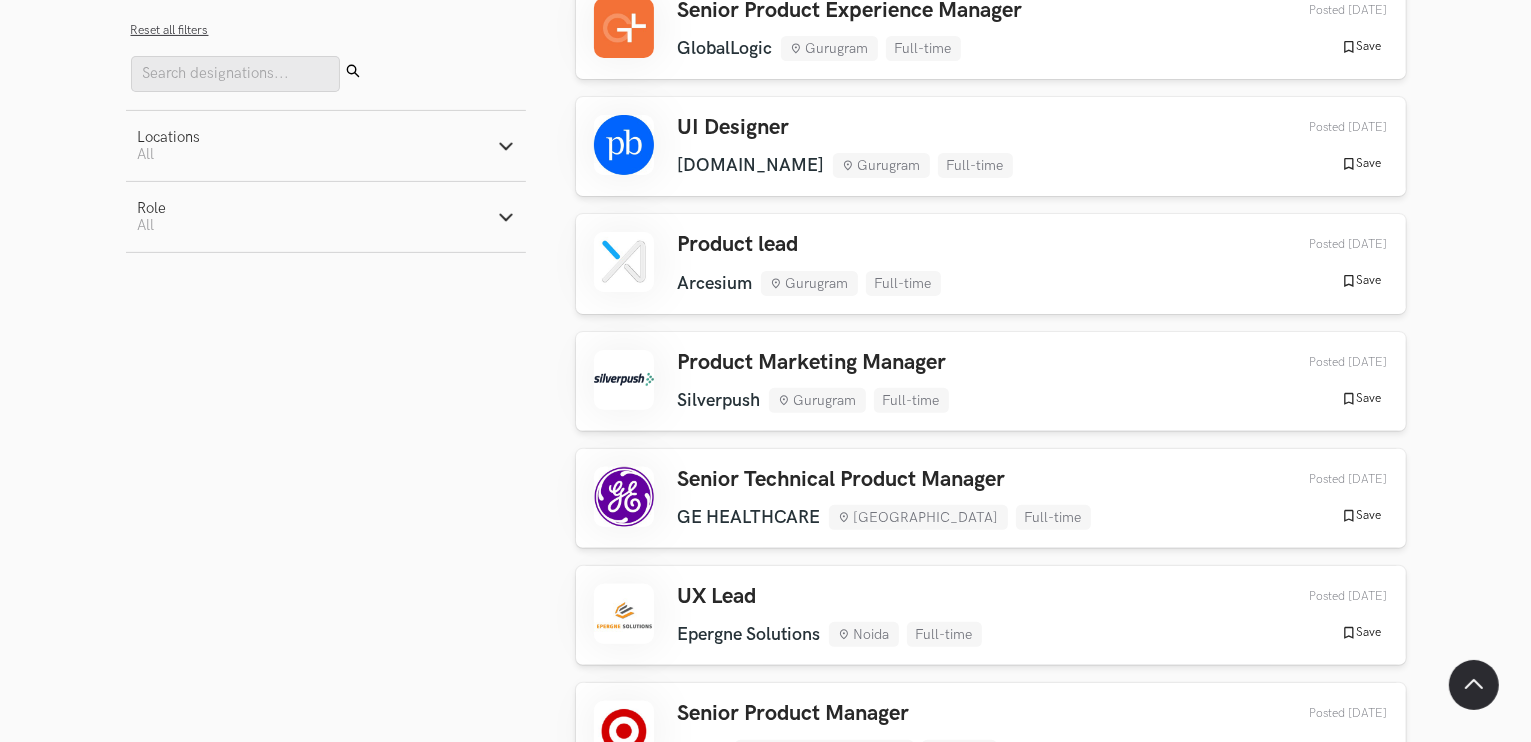 scroll, scrollTop: 500, scrollLeft: 0, axis: vertical 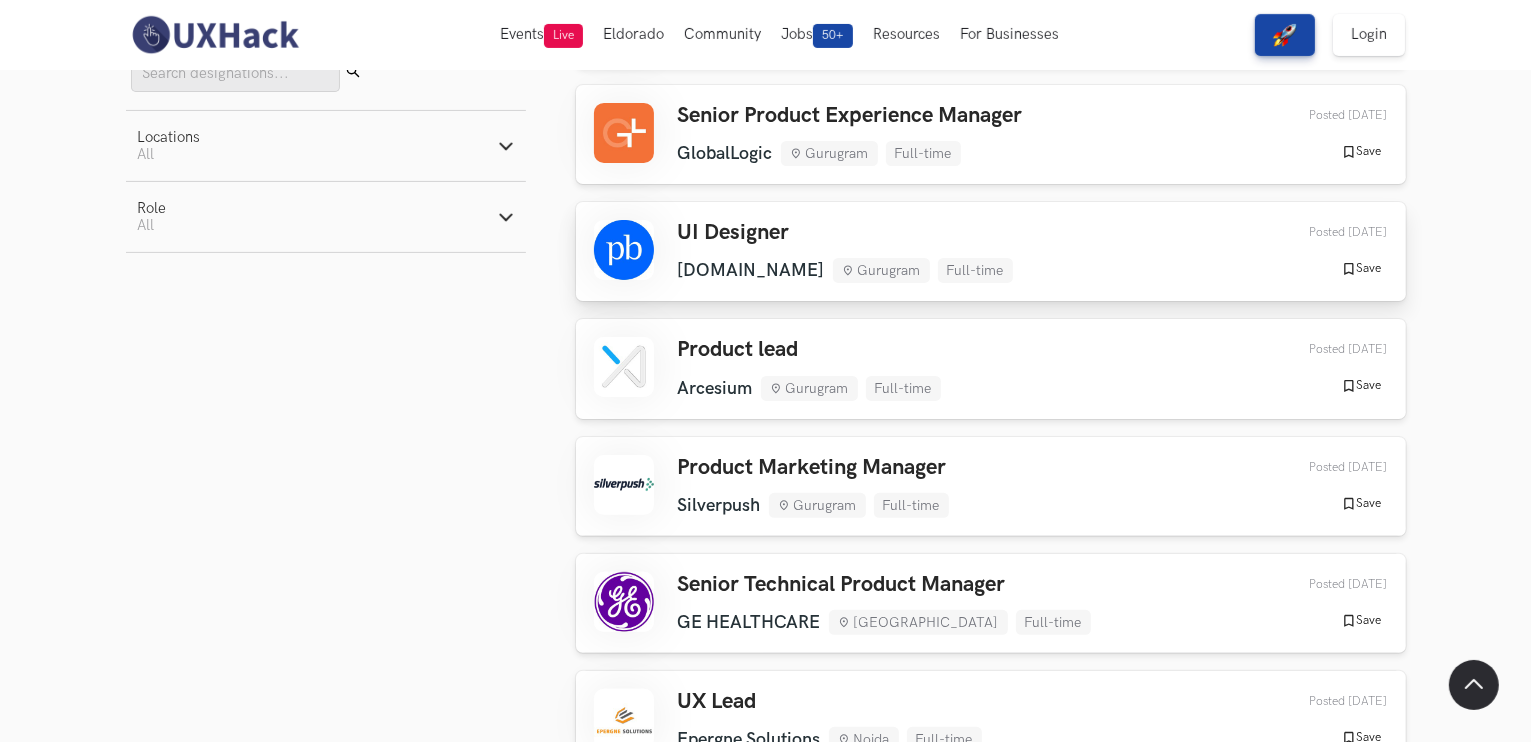 click at bounding box center (624, 250) 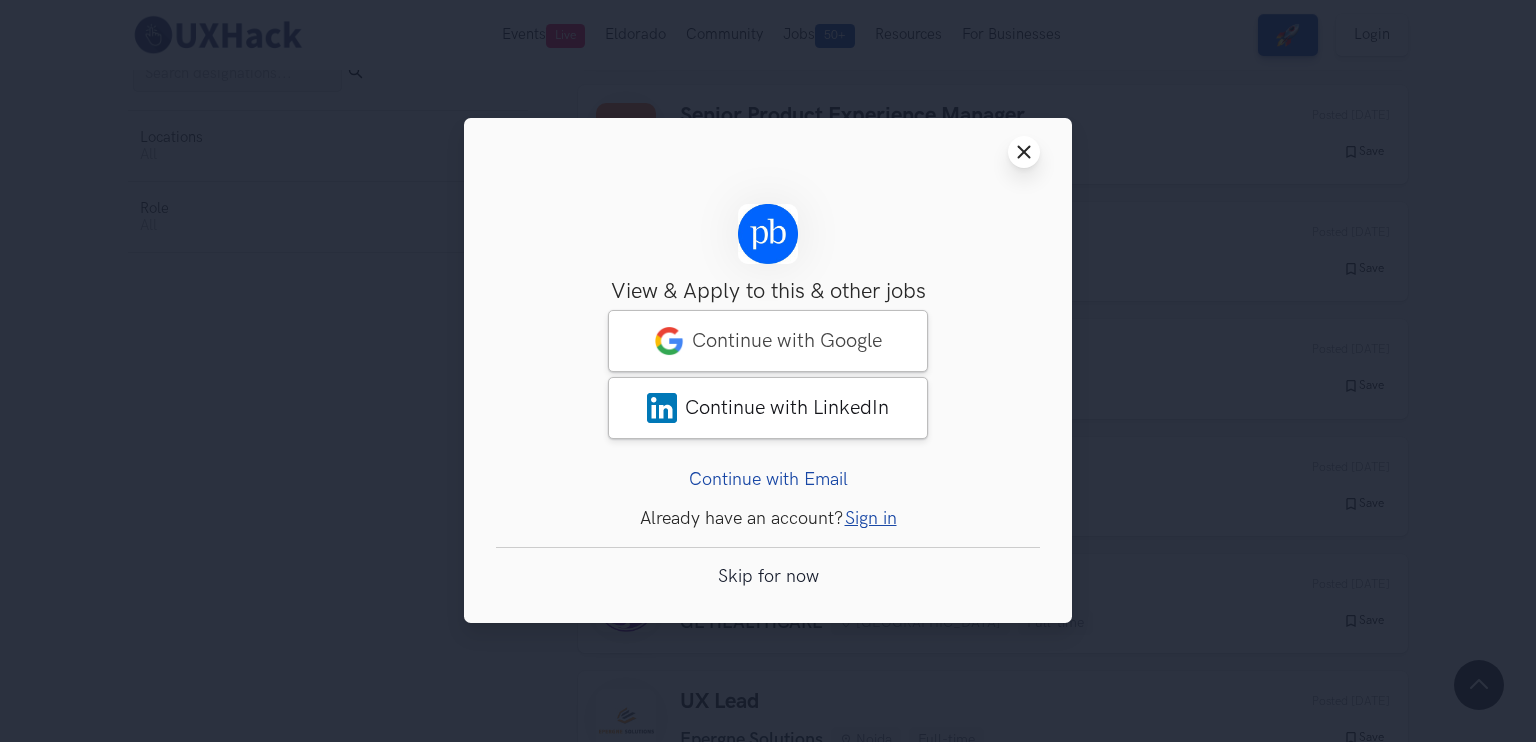 click on "Close modal window" at bounding box center (1024, 152) 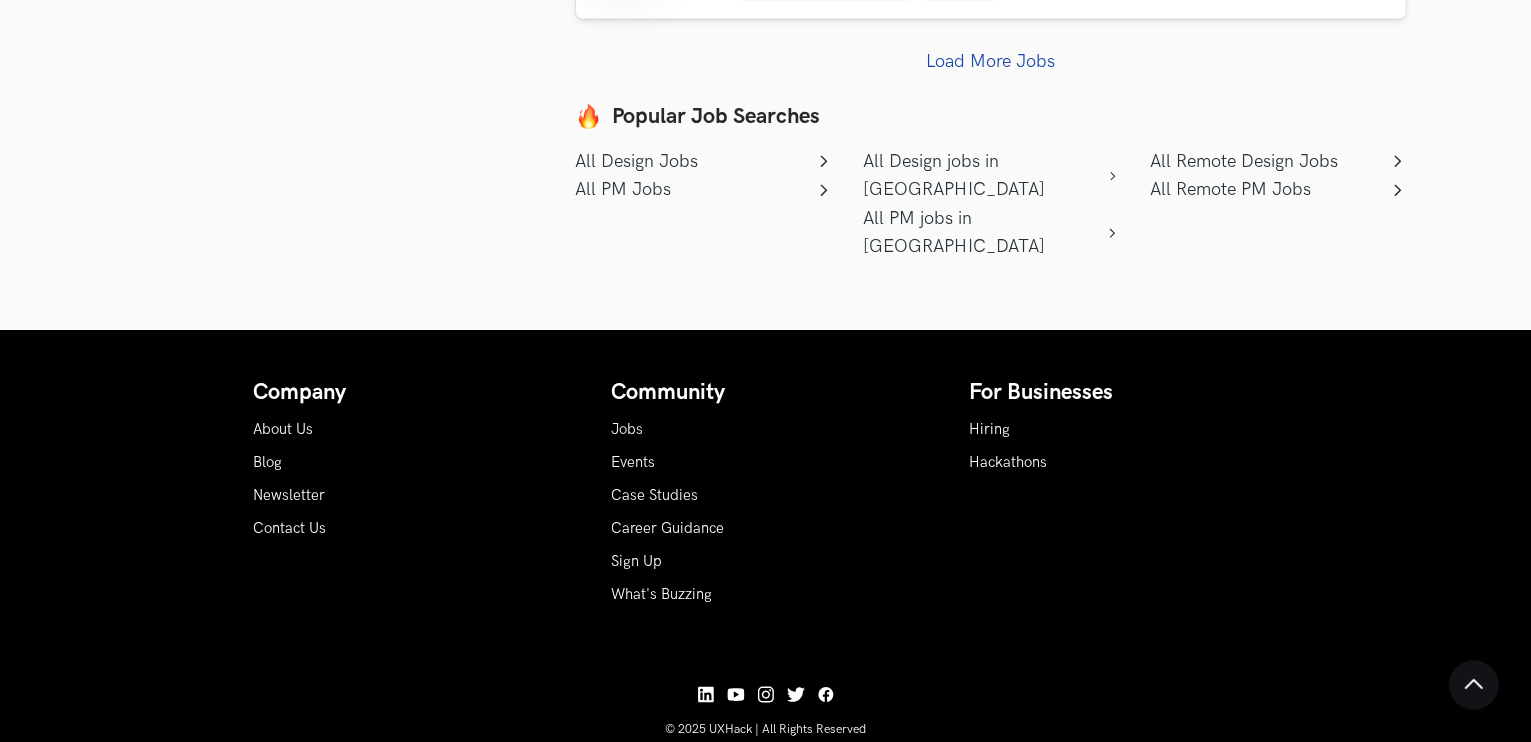 scroll, scrollTop: 1412, scrollLeft: 0, axis: vertical 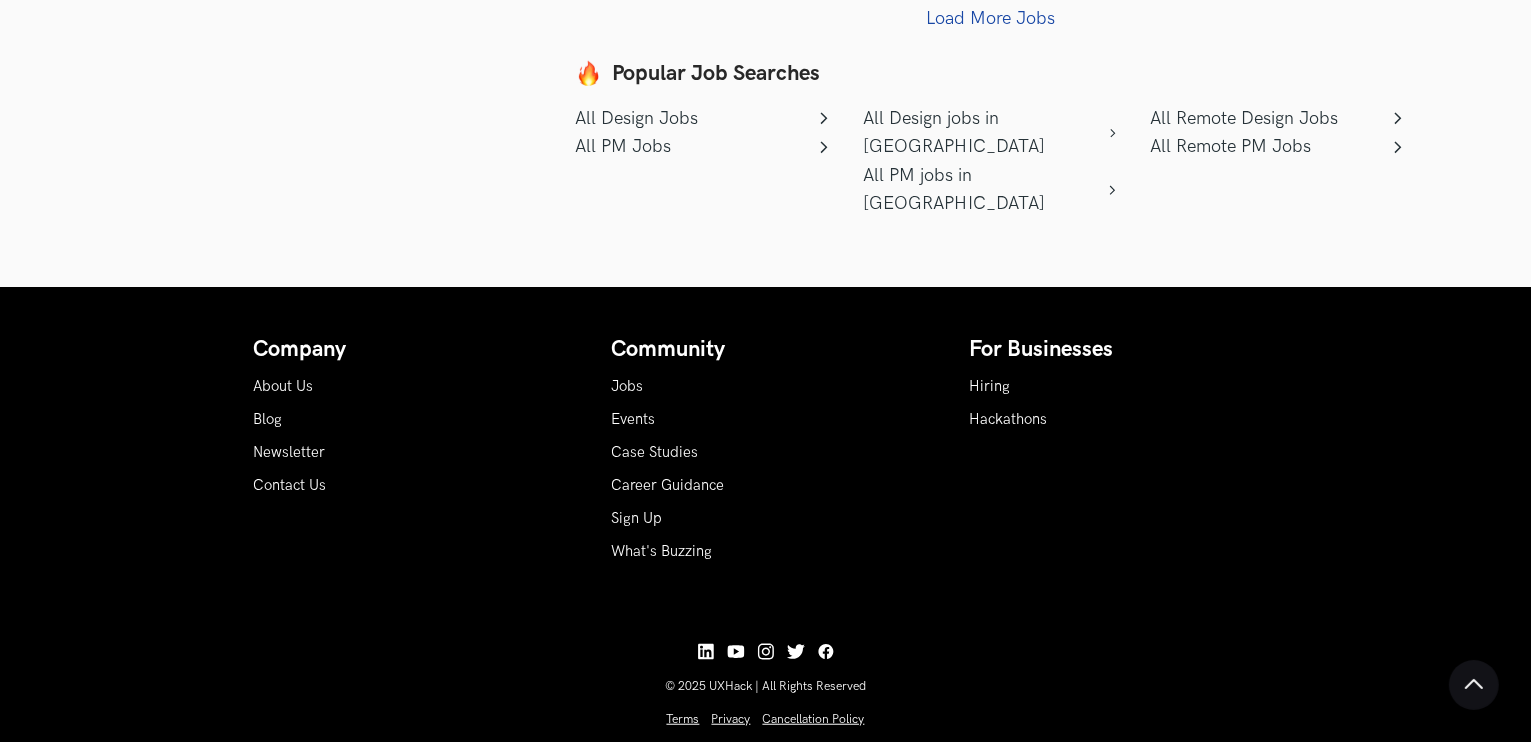 click on "All Remote Design Jobs" at bounding box center [1277, 119] 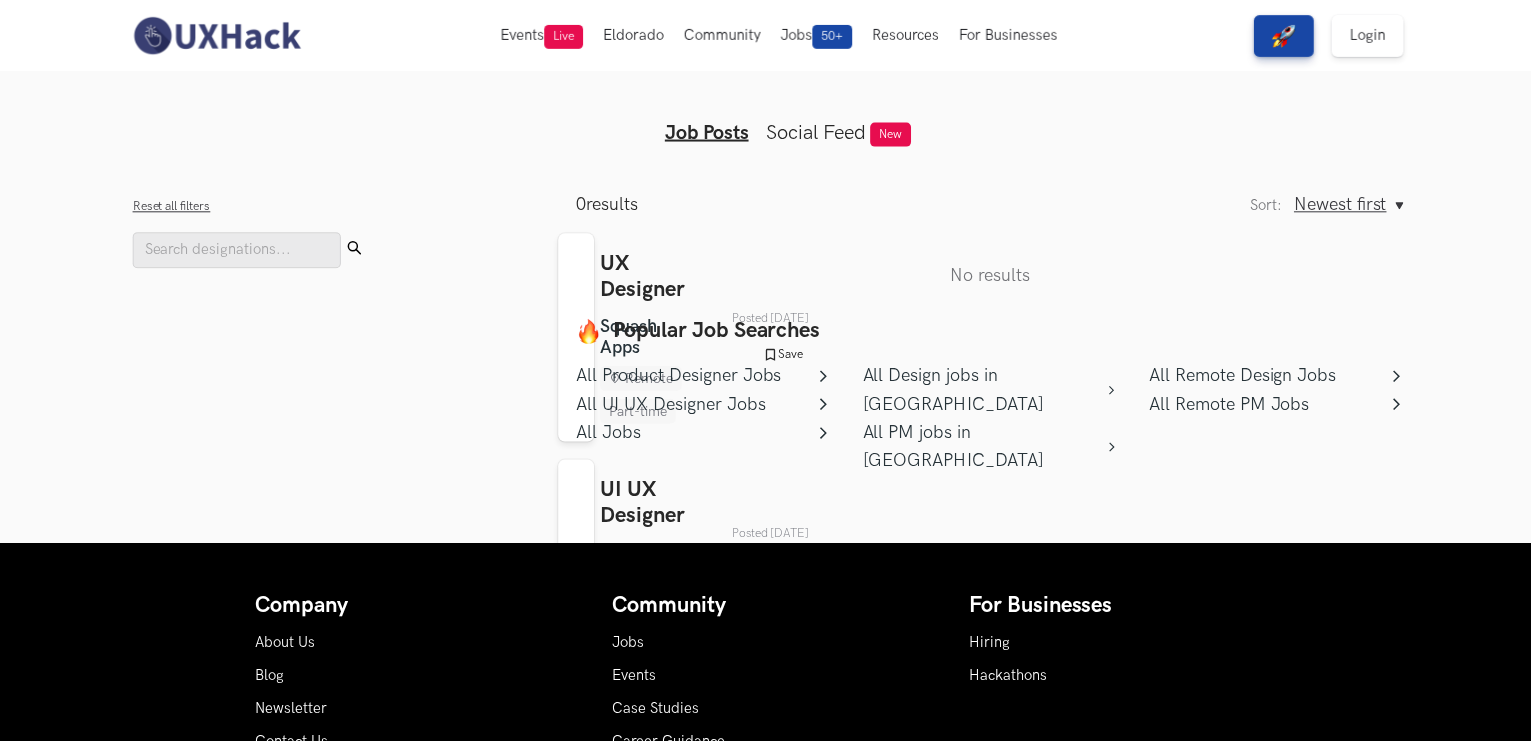 scroll, scrollTop: 0, scrollLeft: 0, axis: both 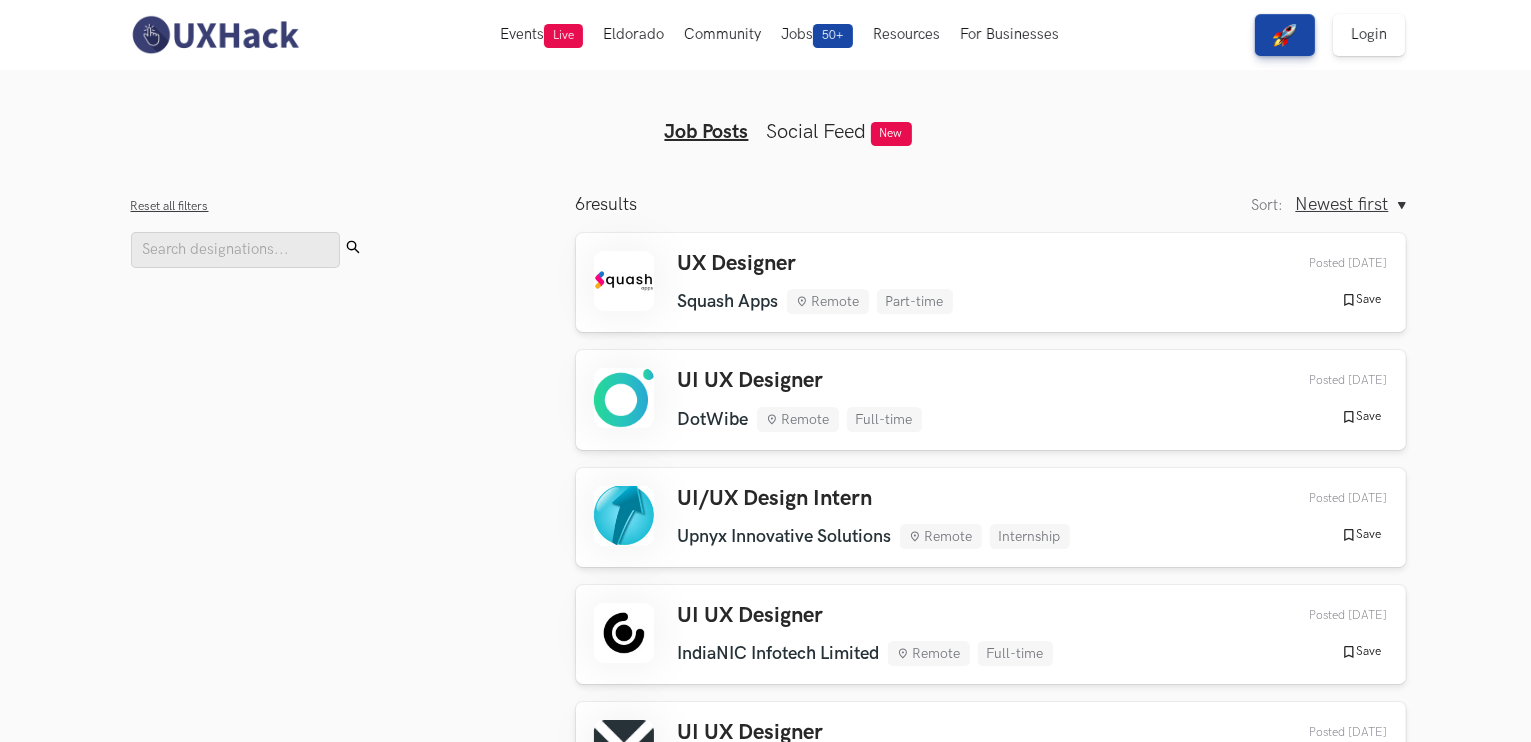 click on "Newest first" at bounding box center (1342, 204) 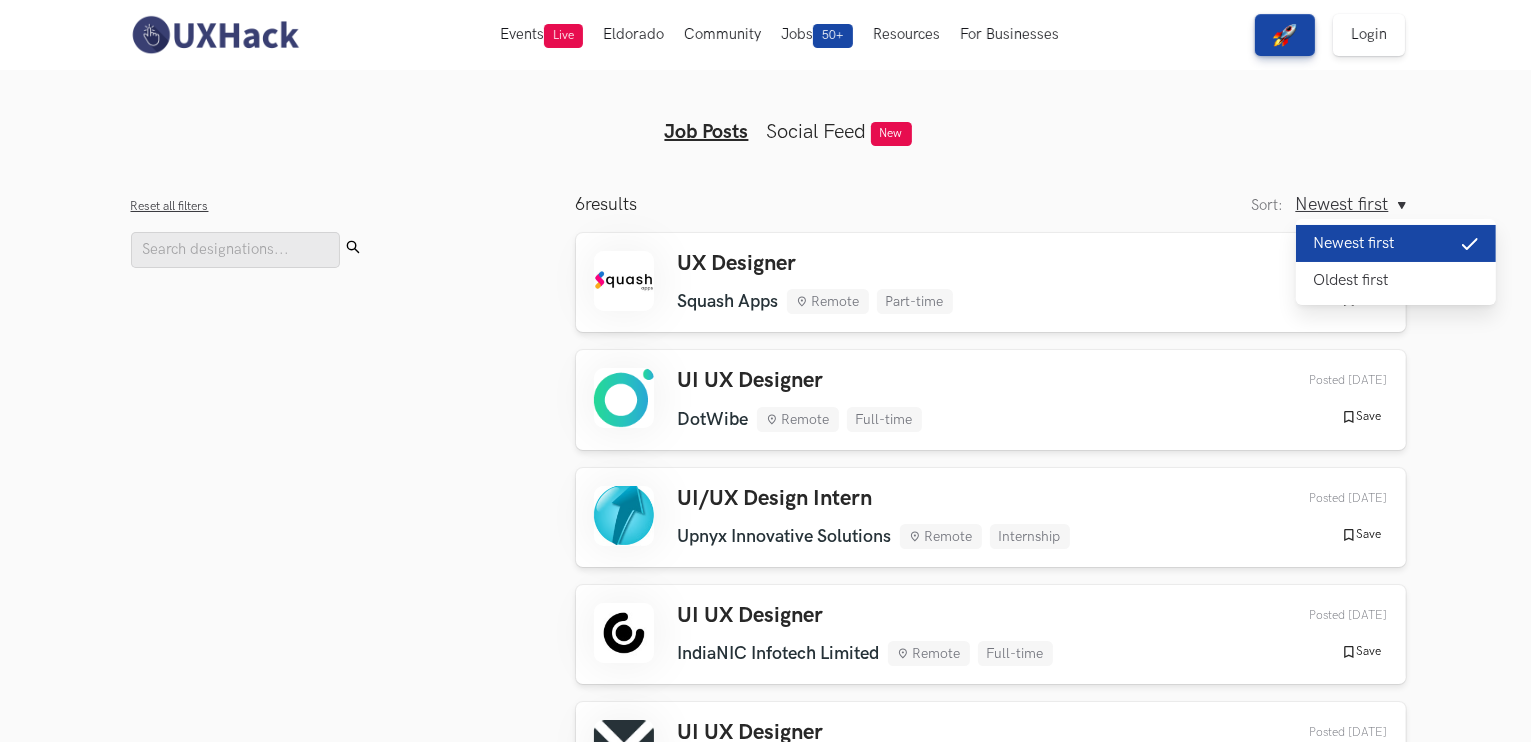 click on "Job Posts Social Feed New" at bounding box center [766, 116] 